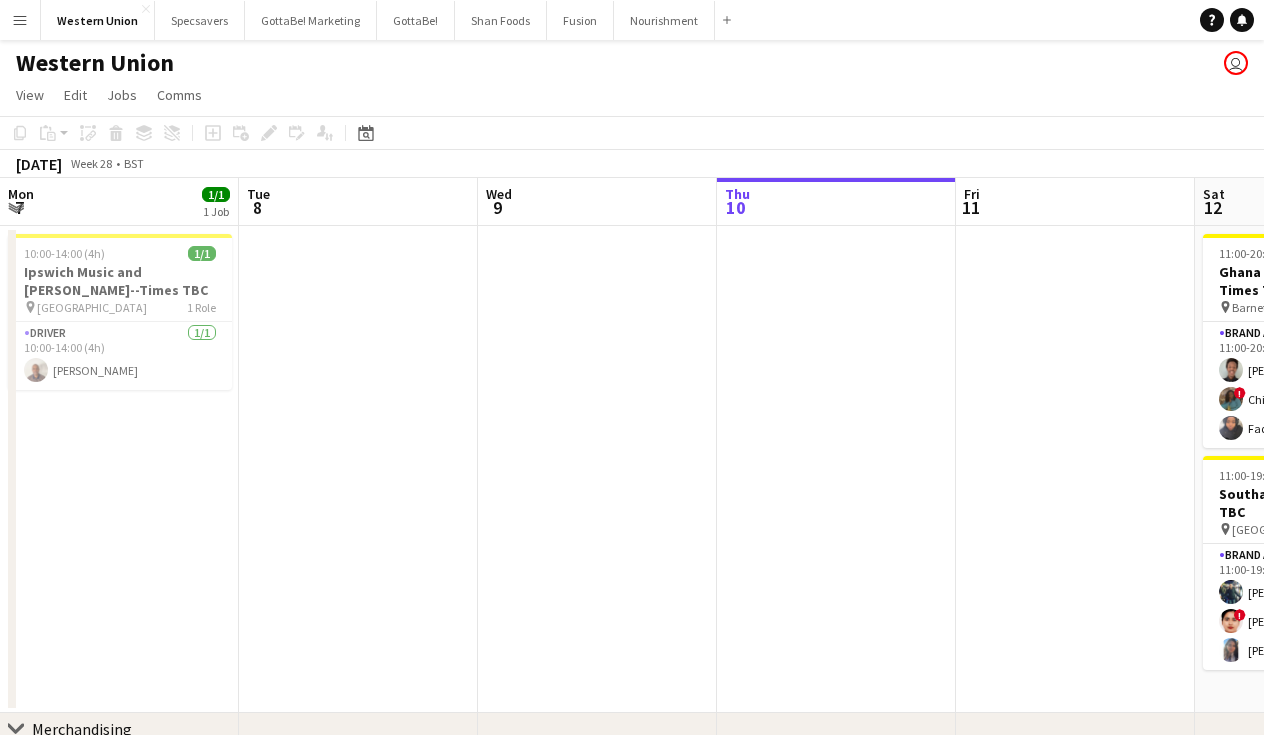 scroll, scrollTop: 0, scrollLeft: 0, axis: both 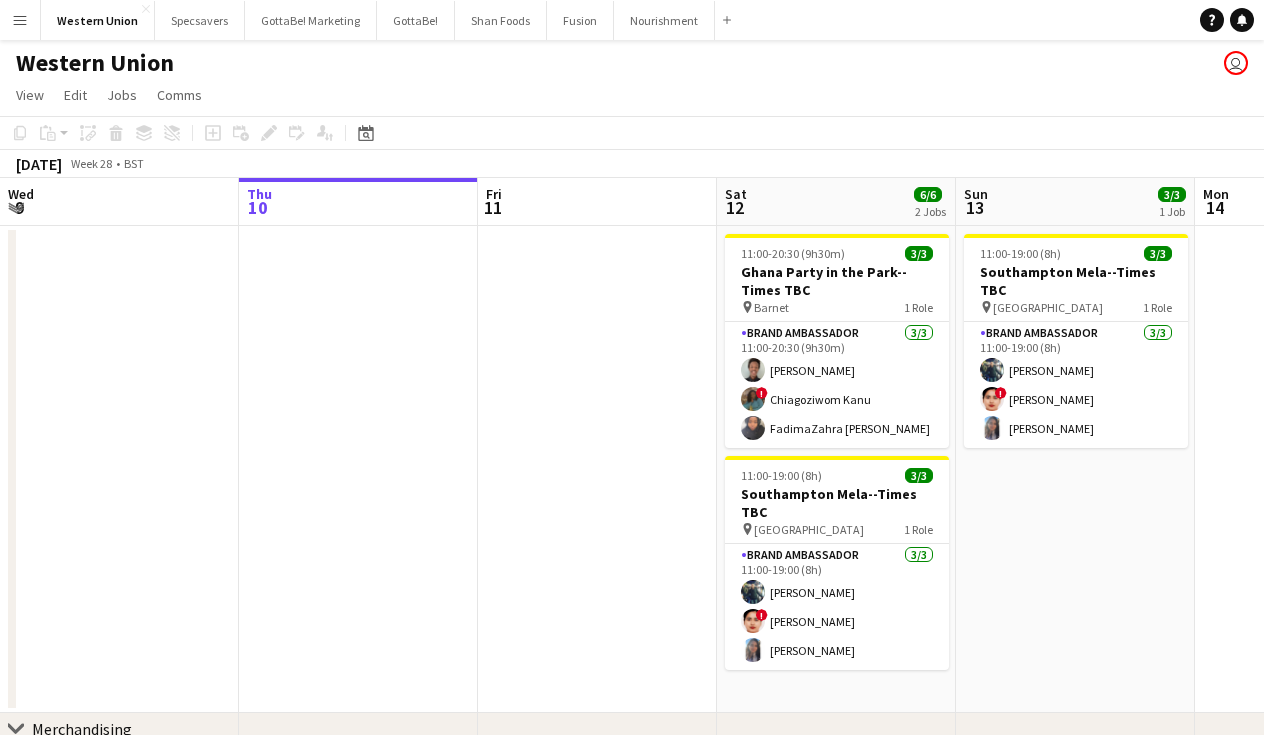 click on "Menu" at bounding box center (20, 20) 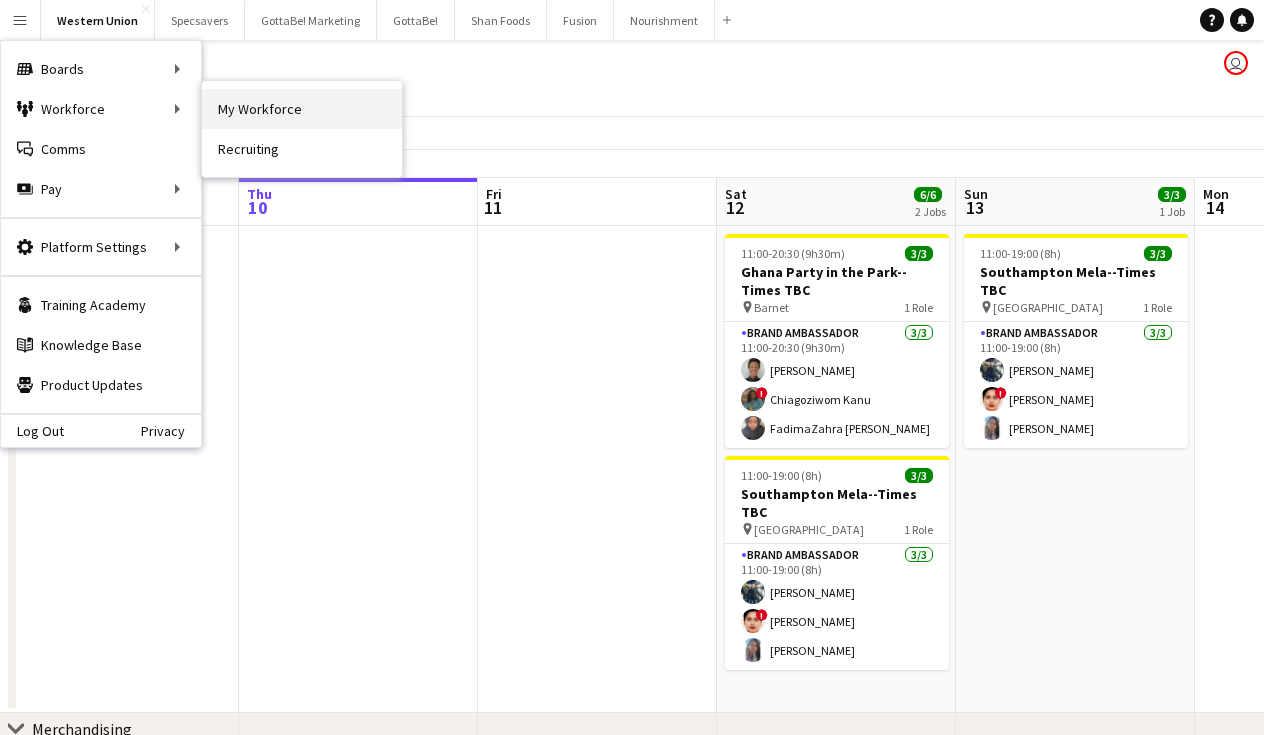 click on "My Workforce" at bounding box center (302, 109) 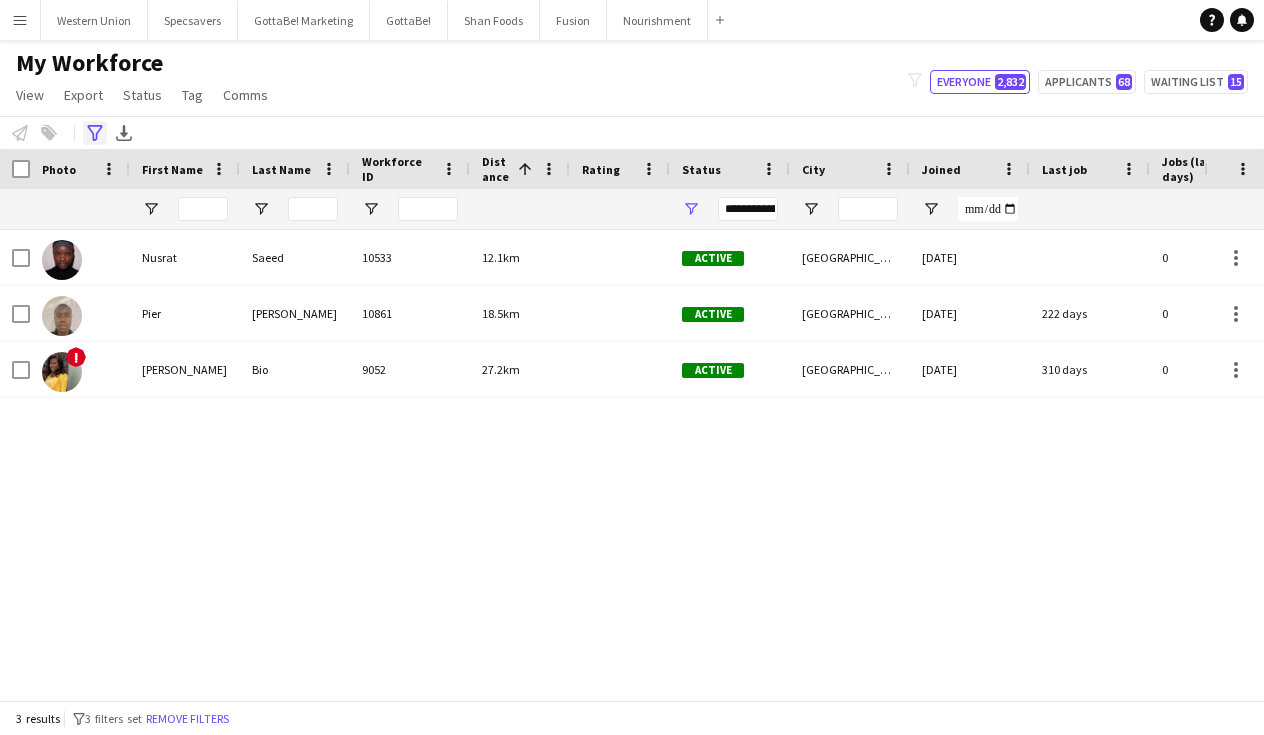 click on "Advanced filters" 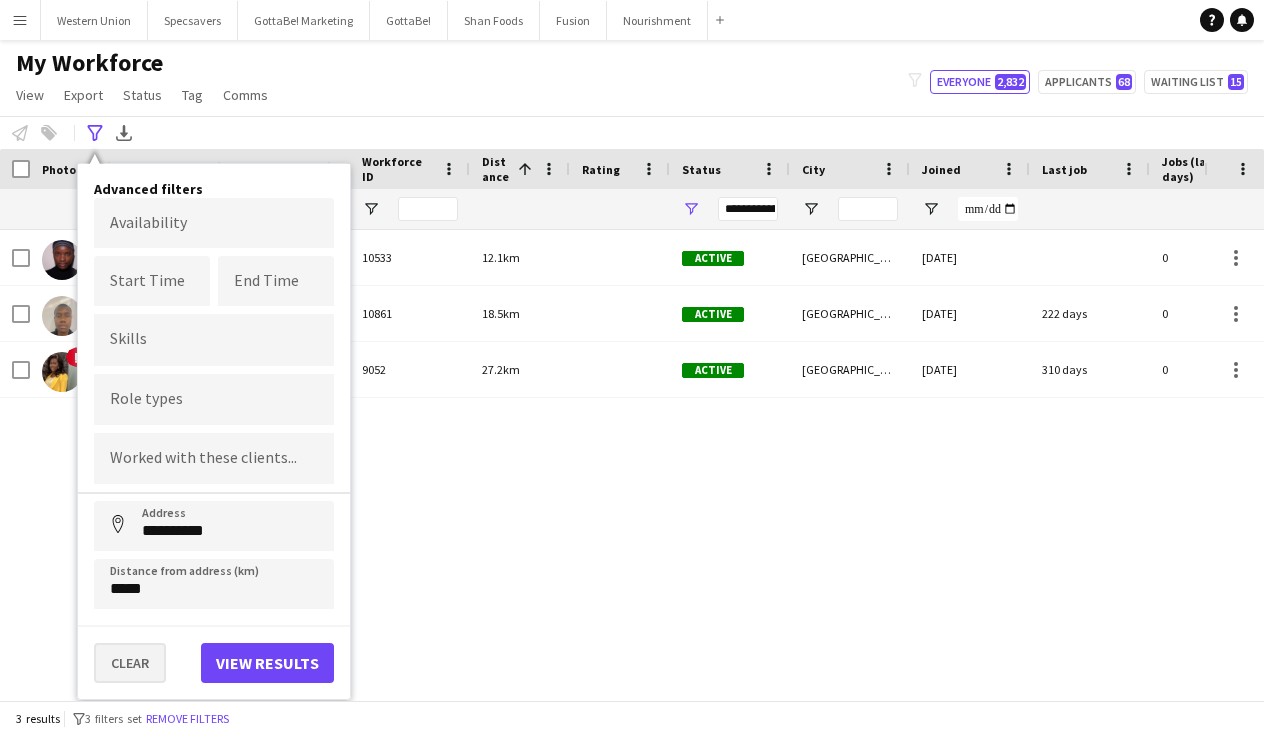click on "Clear" at bounding box center (130, 663) 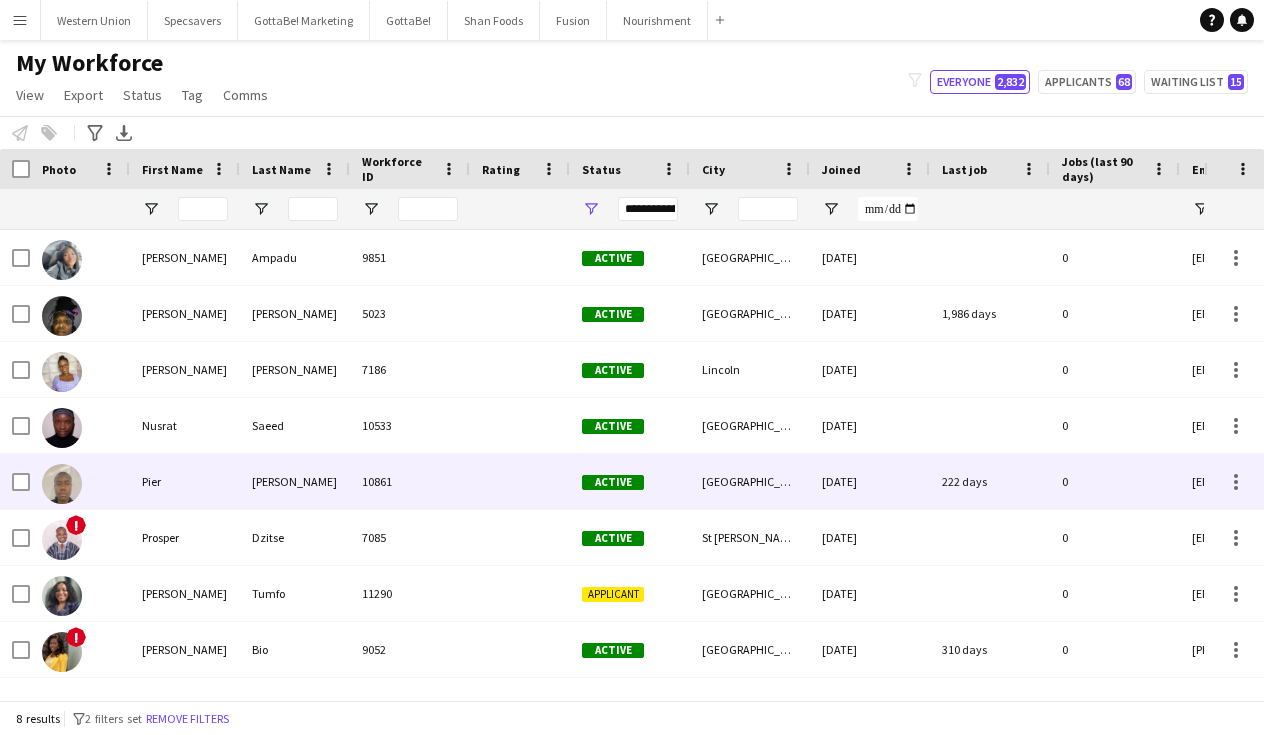 scroll, scrollTop: 0, scrollLeft: 390, axis: horizontal 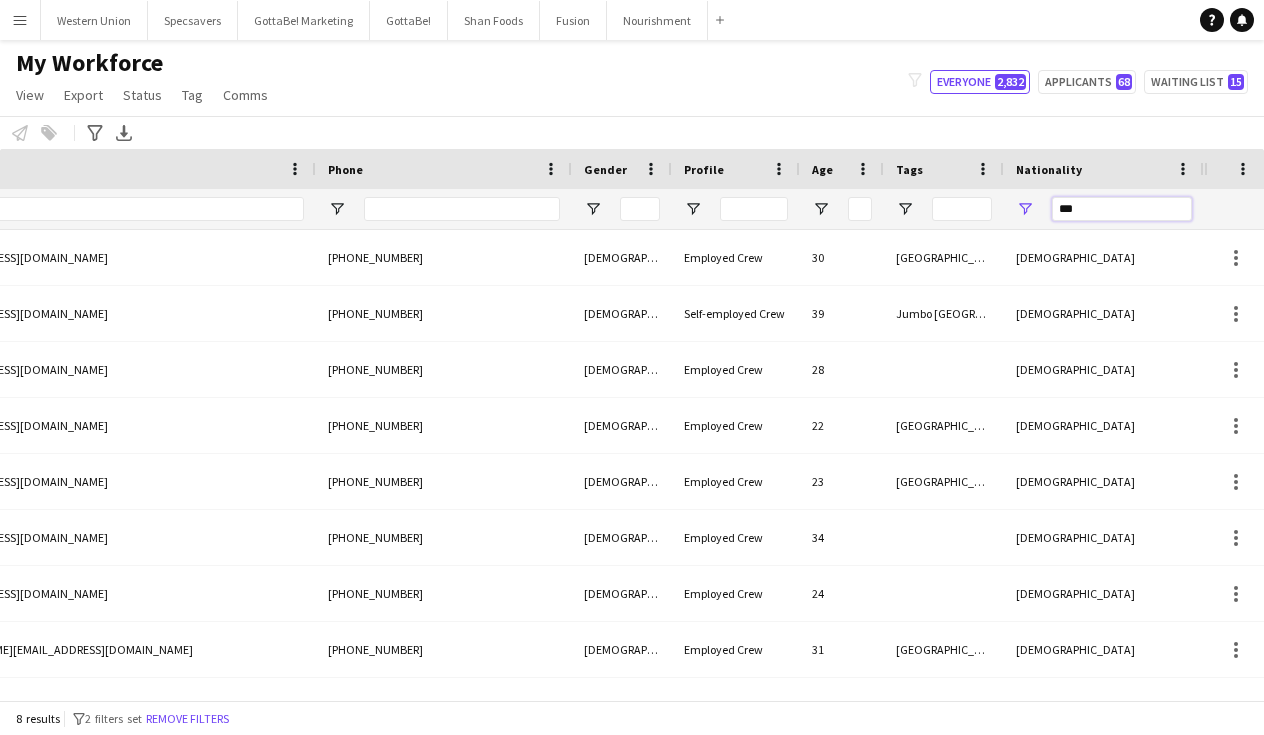 drag, startPoint x: 1087, startPoint y: 205, endPoint x: 998, endPoint y: 212, distance: 89.27486 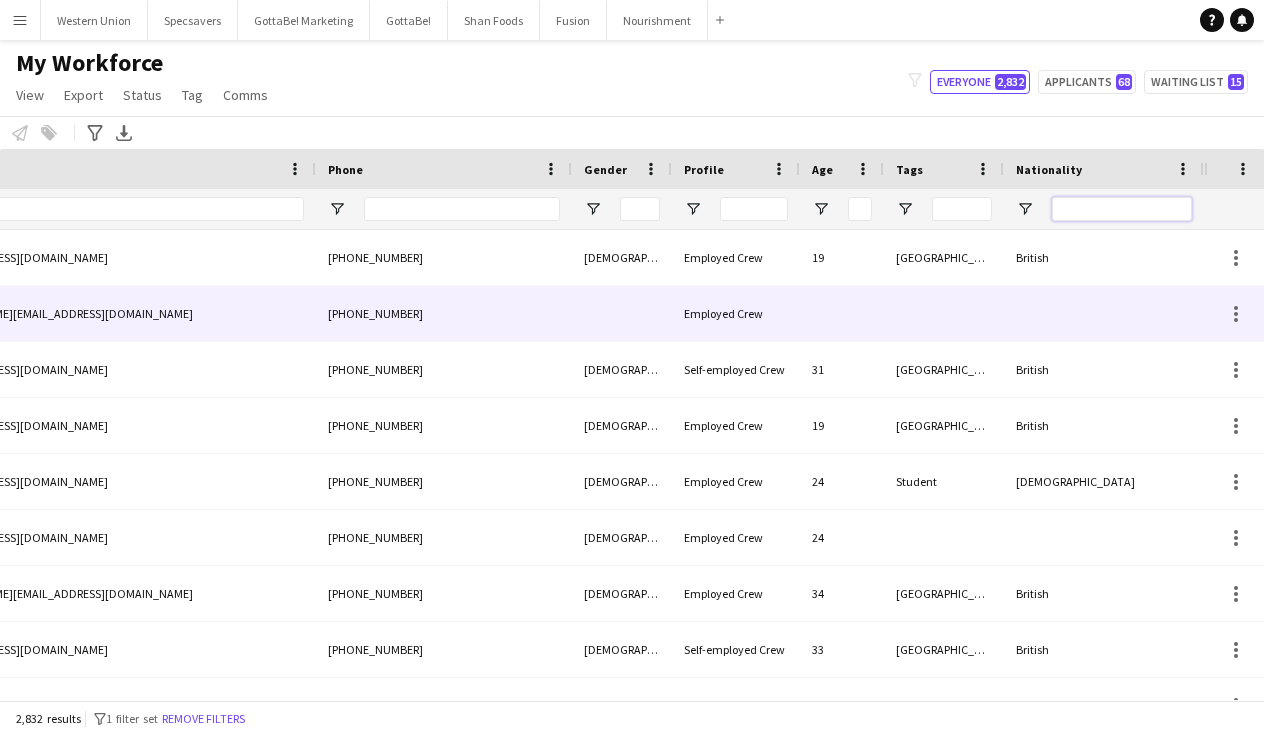 scroll, scrollTop: 0, scrollLeft: 704, axis: horizontal 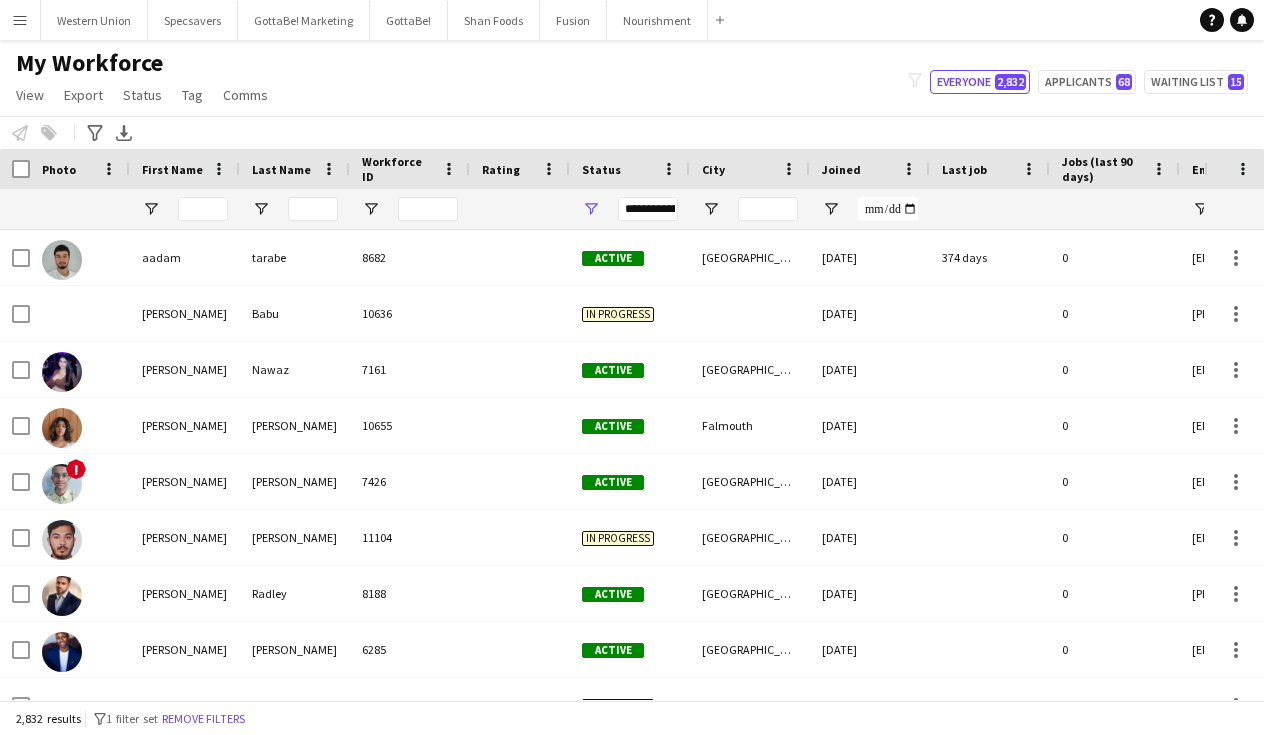 type 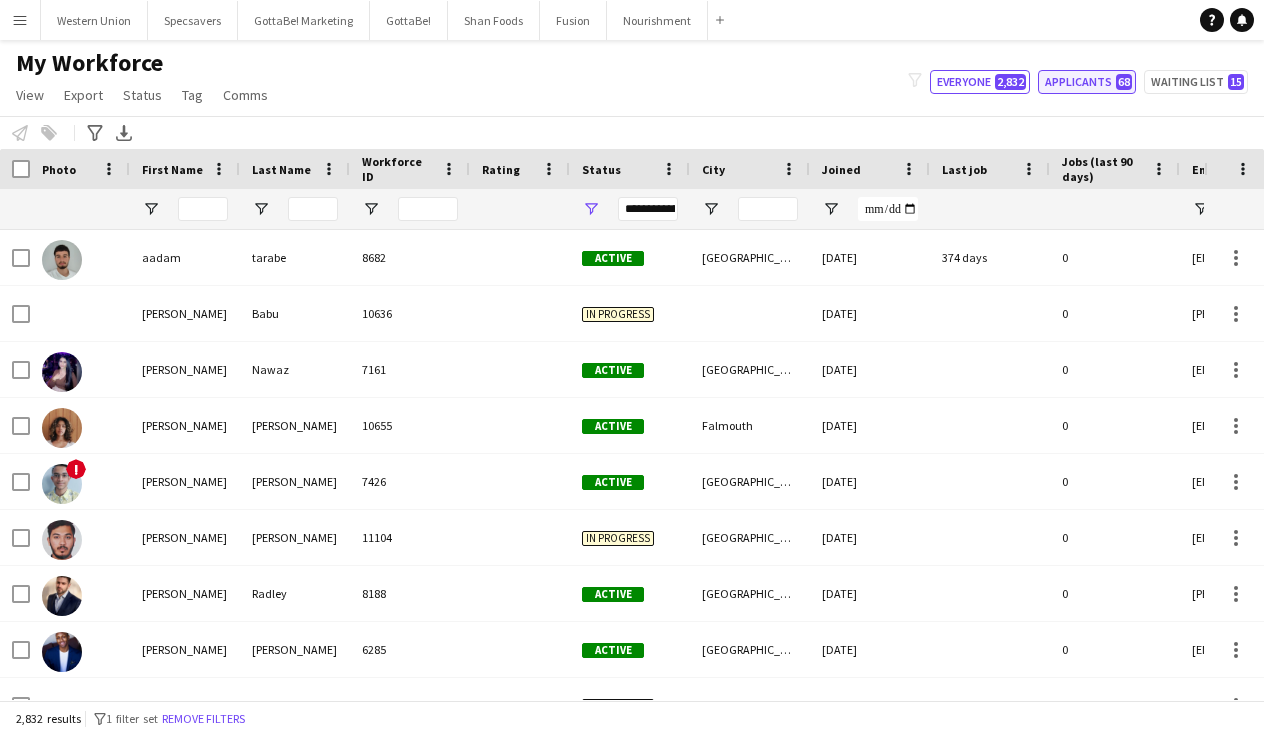 click on "Applicants   68" 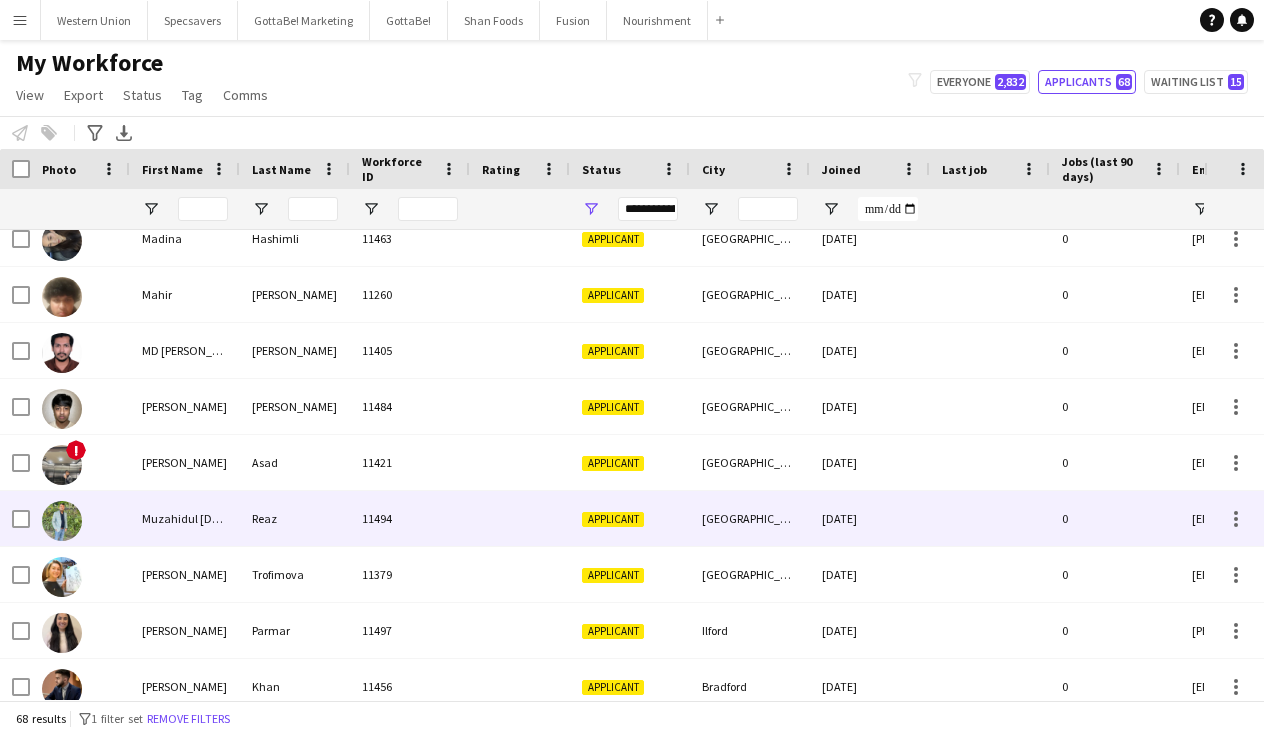 click on "Applicant" at bounding box center [630, 518] 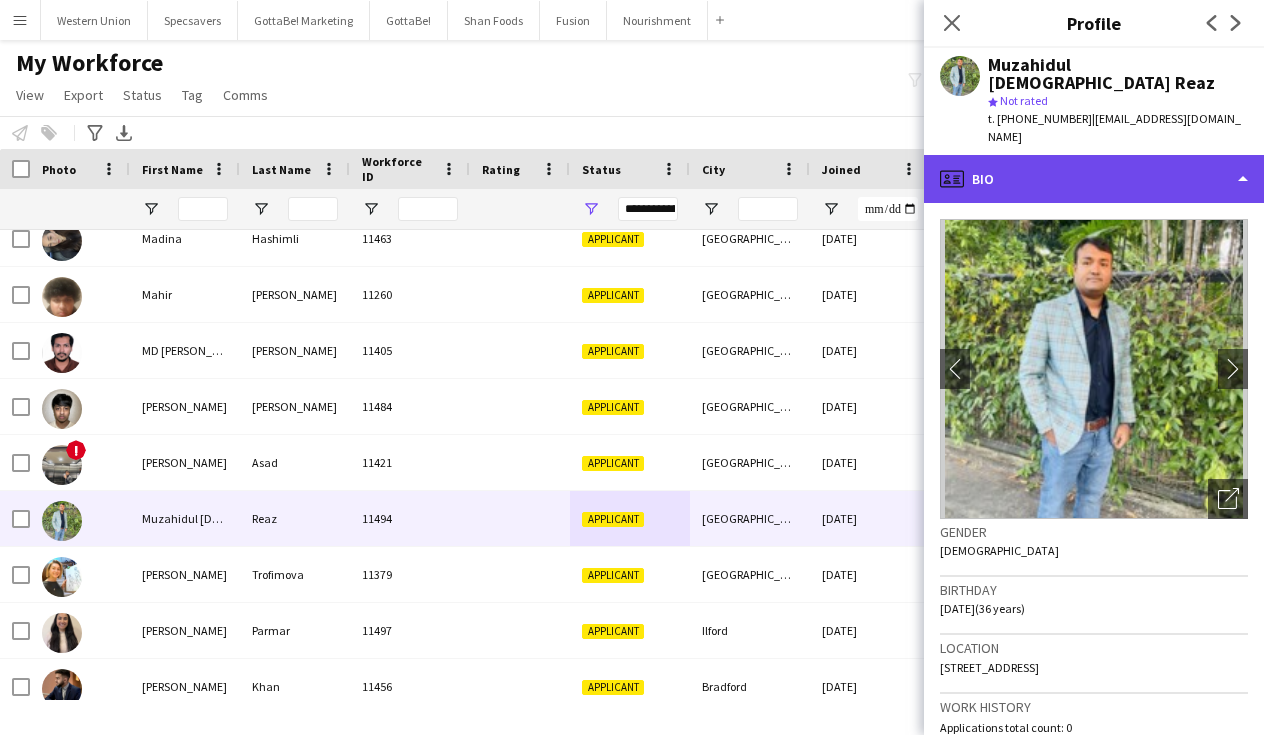 click on "profile
Bio" 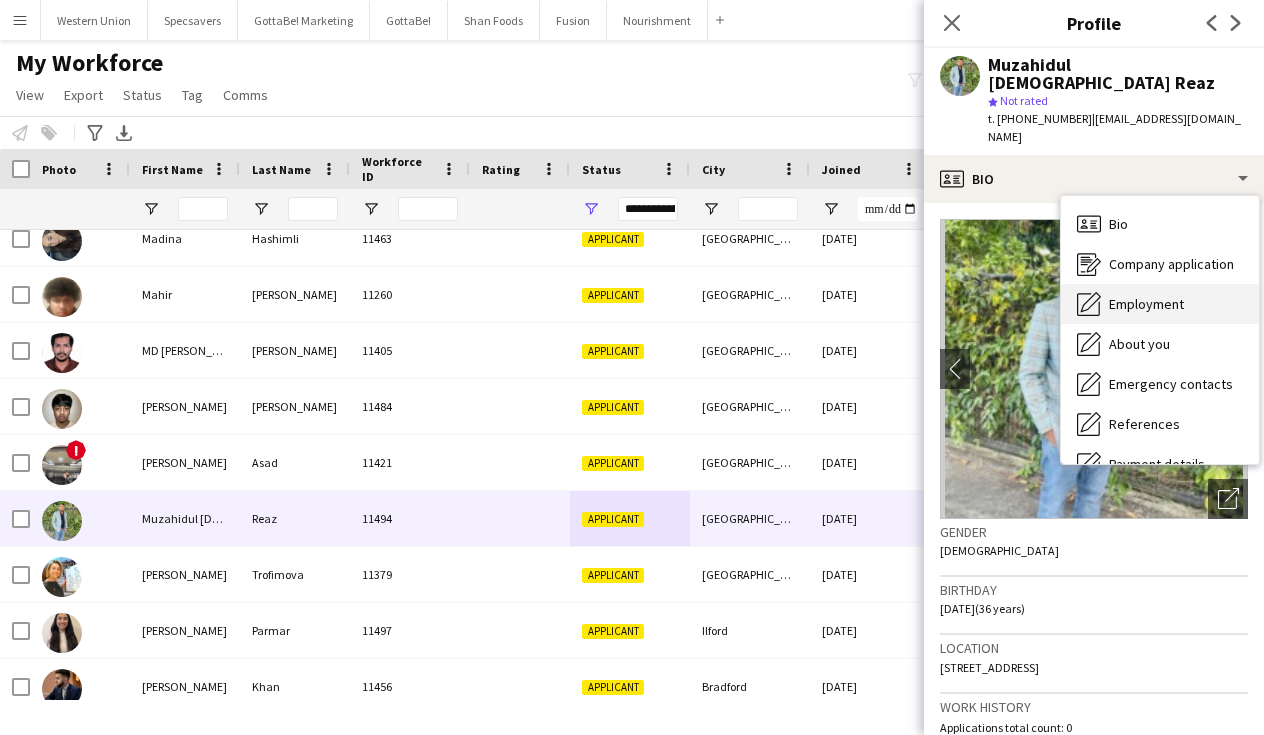 click on "Employment" at bounding box center [1146, 304] 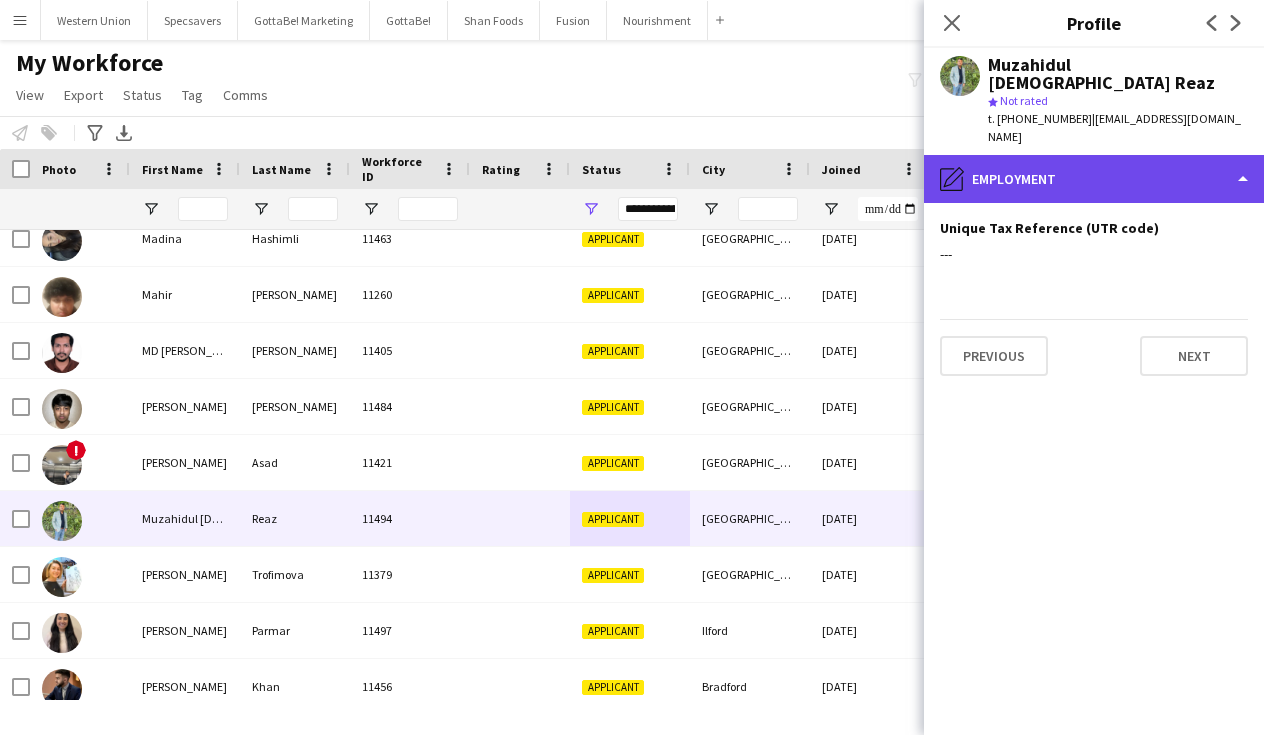 click on "pencil4
Employment" 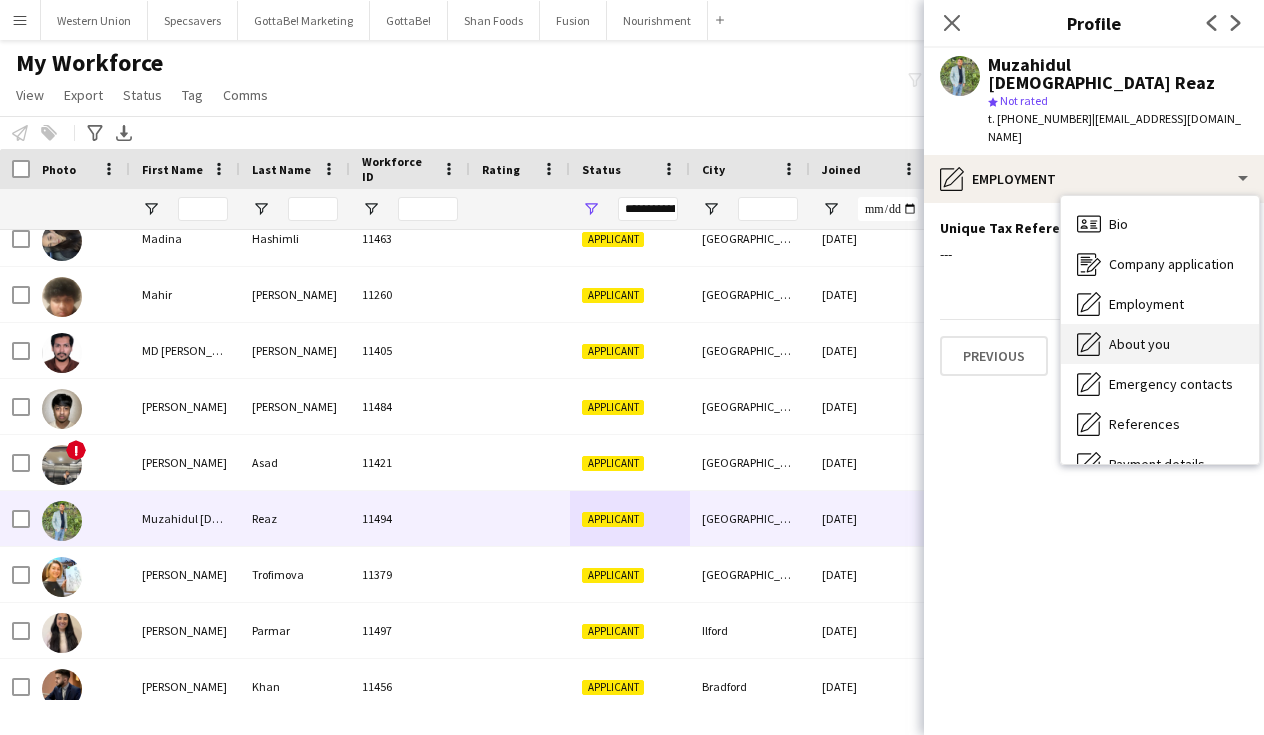 click on "About you" at bounding box center [1139, 344] 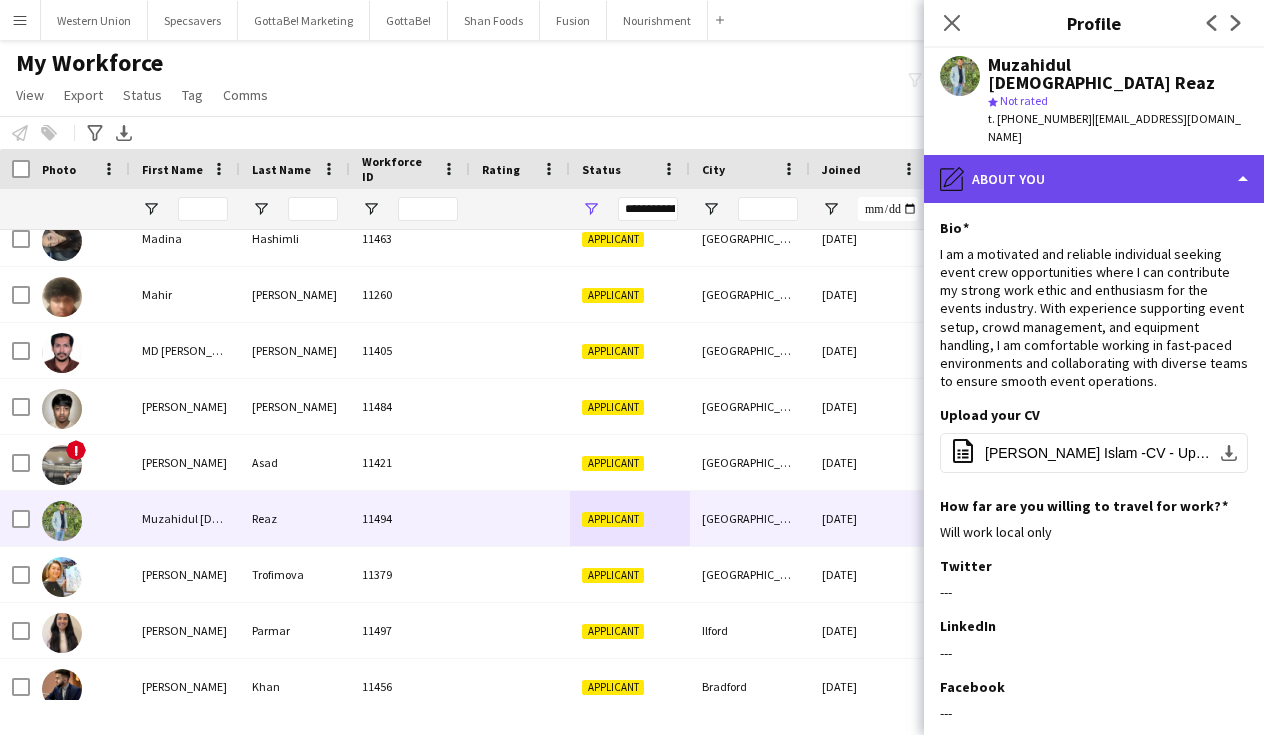 click on "pencil4
About you" 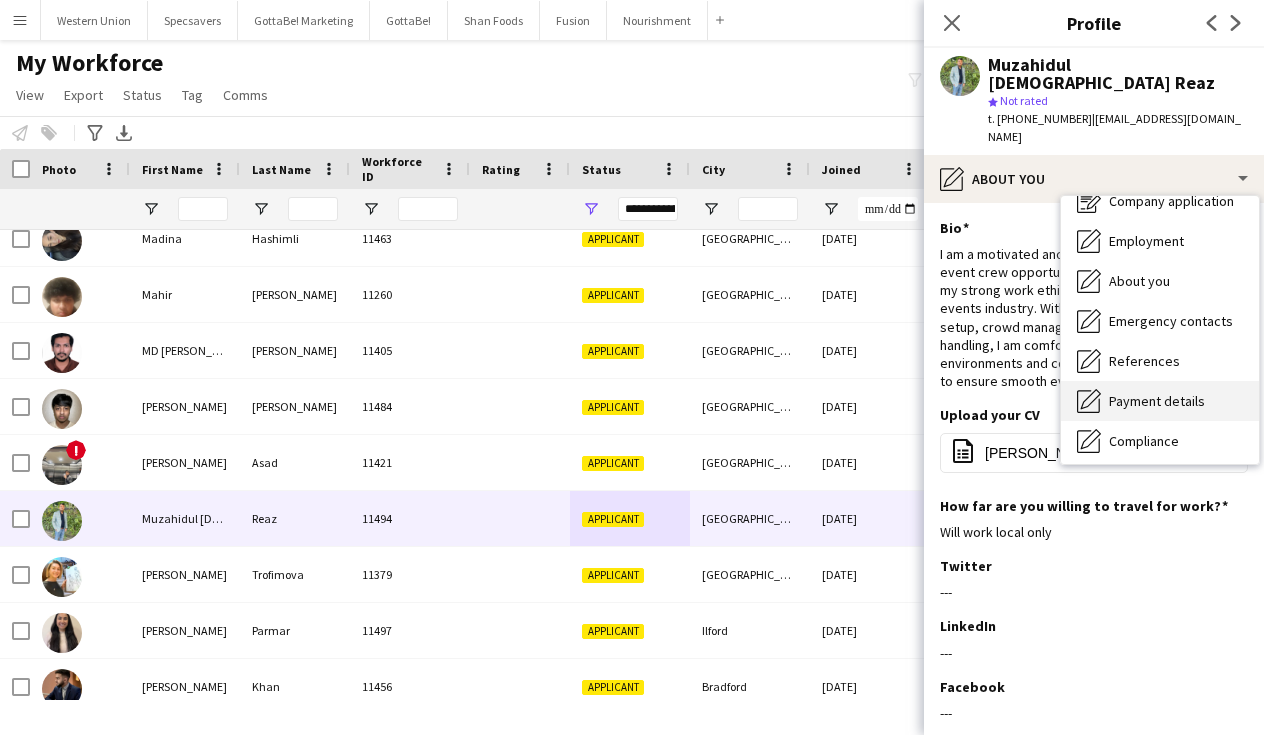 click on "Payment details" at bounding box center [1157, 401] 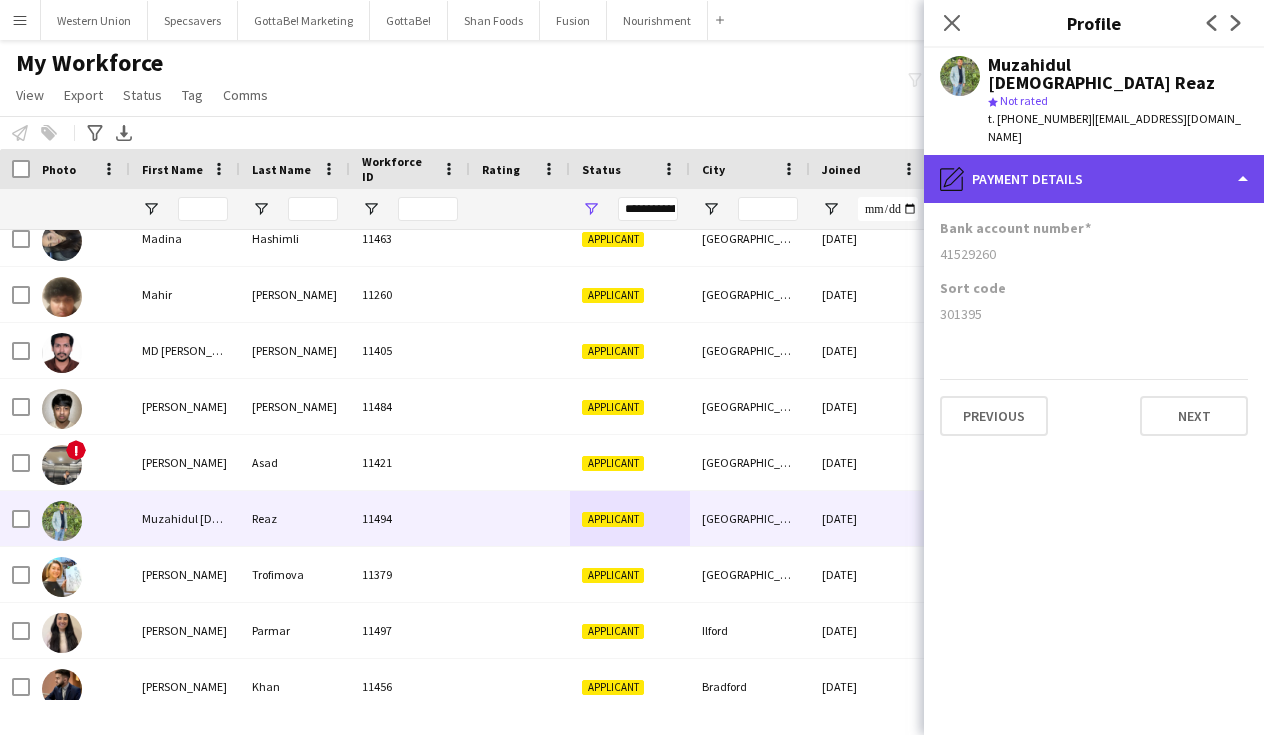 click on "pencil4
Payment details" 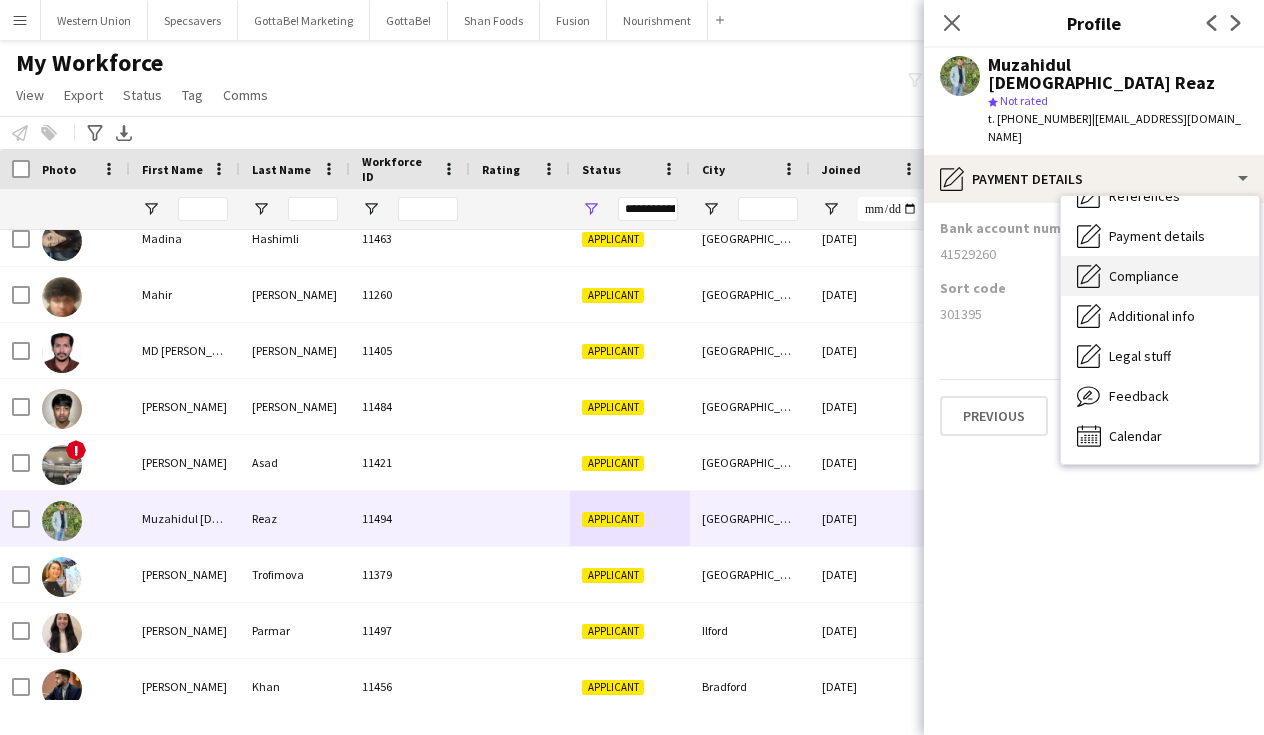 click on "Compliance" at bounding box center [1144, 276] 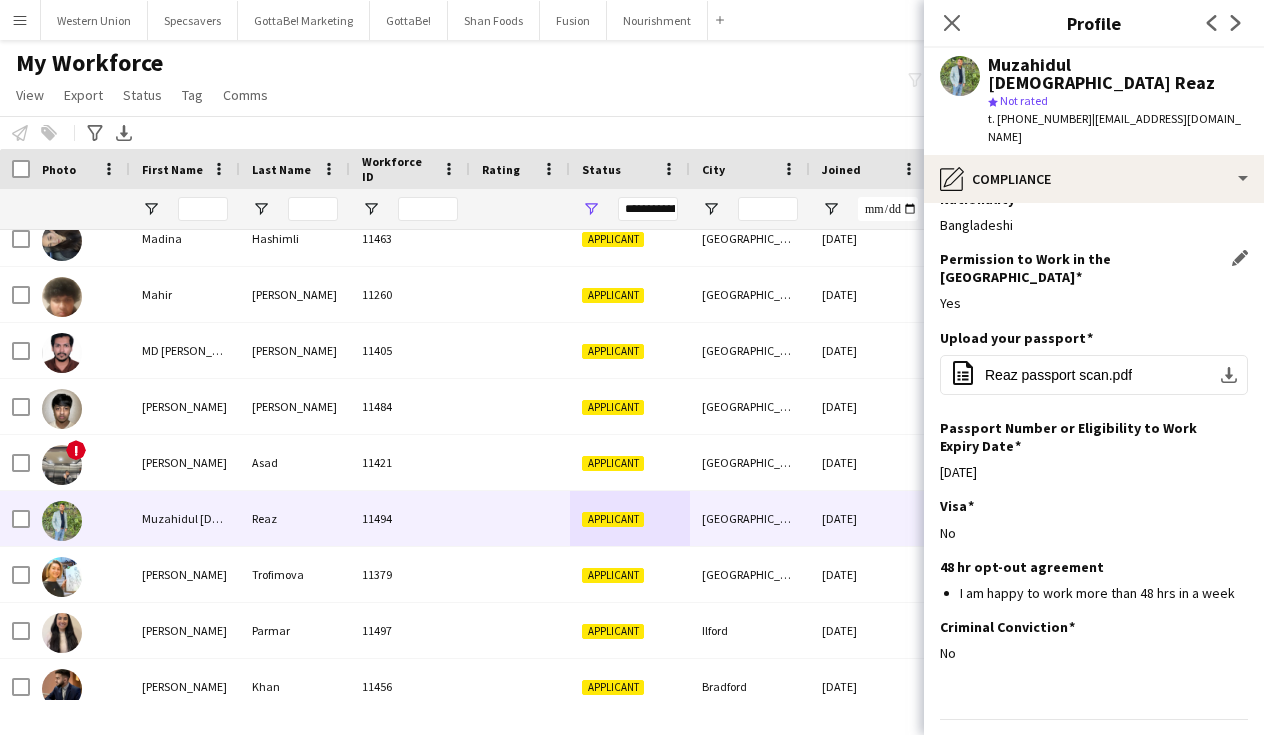 scroll, scrollTop: 28, scrollLeft: 0, axis: vertical 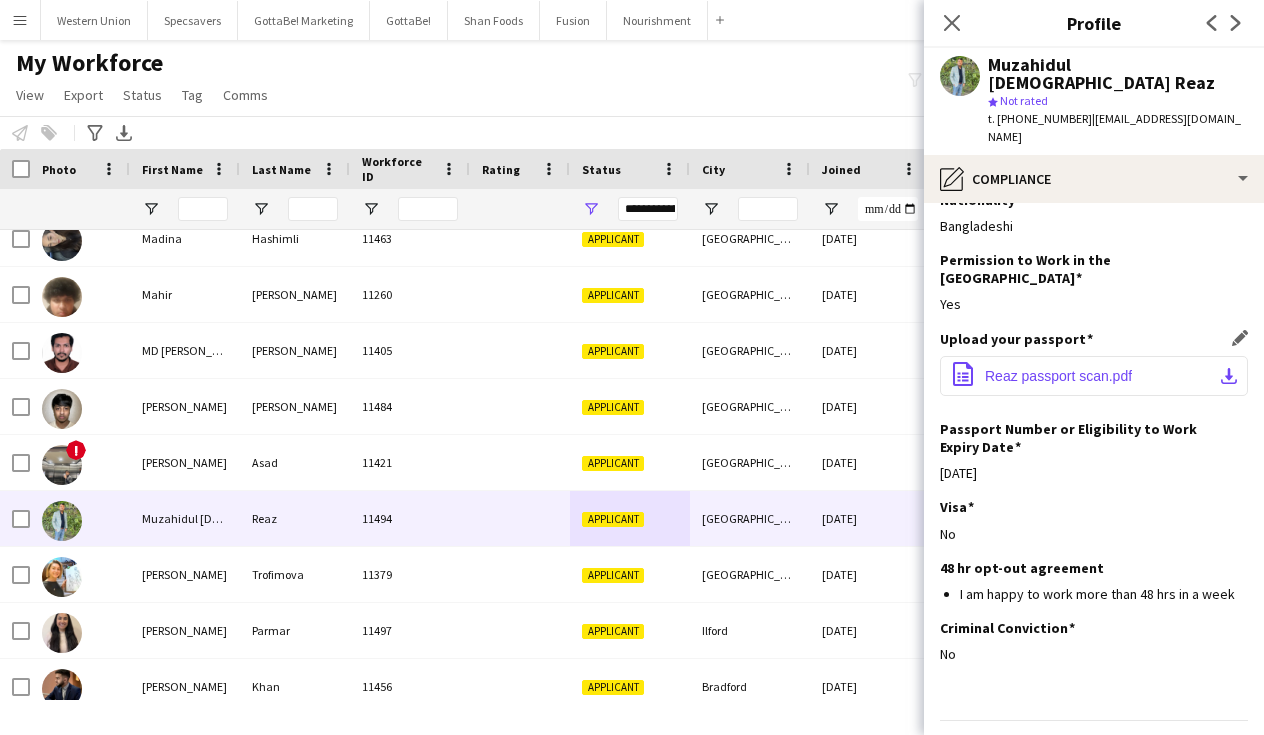 click on "Reaz passport scan.pdf" 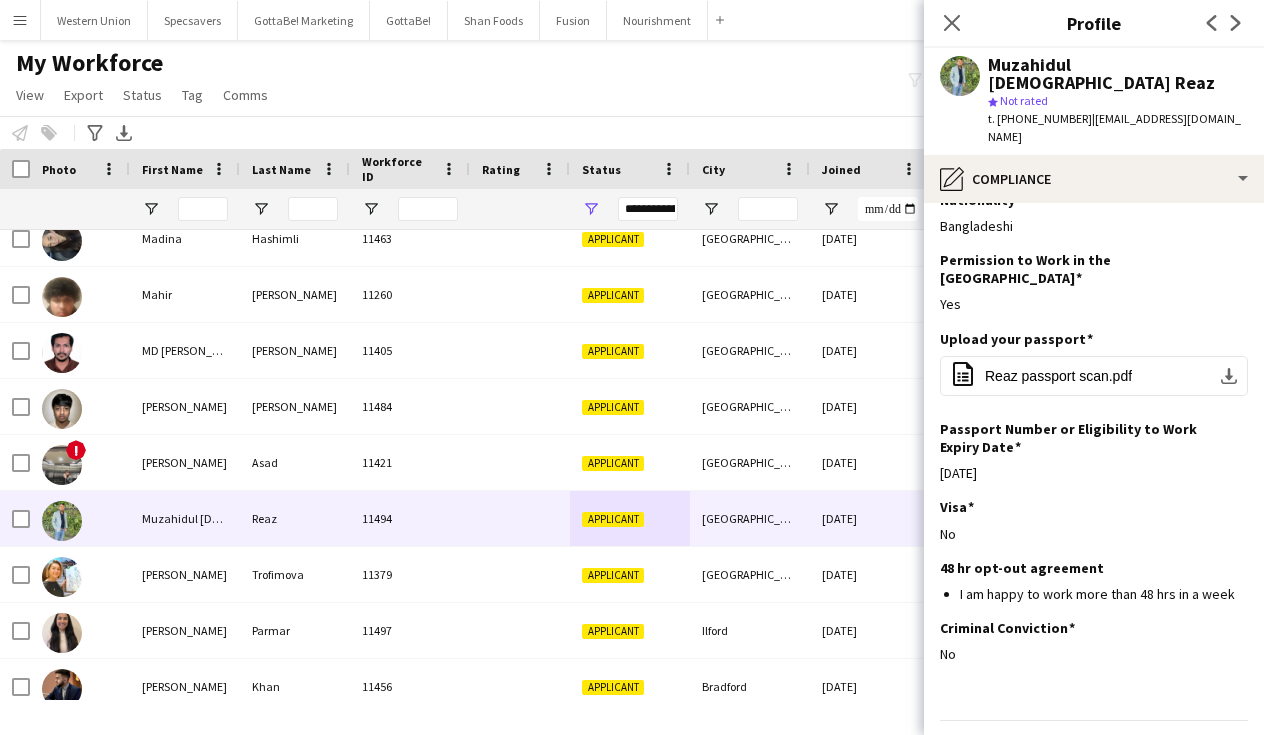 click on "My Workforce   View   Views  Default view New view Update view Delete view Edit name Customise view Customise filters Reset Filters Reset View Reset All  Export  New starters report Export as XLSX Export as PDF  Status  Edit  Tag  New tag  Edit tag  [GEOGRAPHIC_DATA] (9) [GEOGRAPHIC_DATA] (145) [GEOGRAPHIC_DATA] (7) [GEOGRAPHIC_DATA] (18) [GEOGRAPHIC_DATA] (8) [GEOGRAPHIC_DATA] (0) Dominos (0) [GEOGRAPHIC_DATA] (0) Focus Group  (6) [DATE] only (5) [GEOGRAPHIC_DATA] (48) Gottabe  (0) jumbo (7) [GEOGRAPHIC_DATA] (2) [GEOGRAPHIC_DATA] Coventry  (3) Jumbo [GEOGRAPHIC_DATA]  (5) [GEOGRAPHIC_DATA]  (1) [GEOGRAPHIC_DATA] (638) [GEOGRAPHIC_DATA] (154) [GEOGRAPHIC_DATA]  (0) [DATE] - [DATE] (9) Mondays only (5) [GEOGRAPHIC_DATA] (15) [GEOGRAPHIC_DATA] (1) [GEOGRAPHIC_DATA] (11) number is invalid (19) [GEOGRAPHIC_DATA] (10) [GEOGRAPHIC_DATA] (48) Robertsons Property Solutions  (0) Sampling  (0) Saturdays only (6) School holidays (6) [GEOGRAPHIC_DATA] (25) [GEOGRAPHIC_DATA] (23) South Wales D2D (2) Specsavers (0) Student (75) Sundays only (3) [GEOGRAPHIC_DATA] (5) [DATE] only (3) Weekdays (2) Weekends only (61) Western Union  (0)  Add to tag  [GEOGRAPHIC_DATA] (9) [GEOGRAPHIC_DATA] (145) [GEOGRAPHIC_DATA] (0)" 